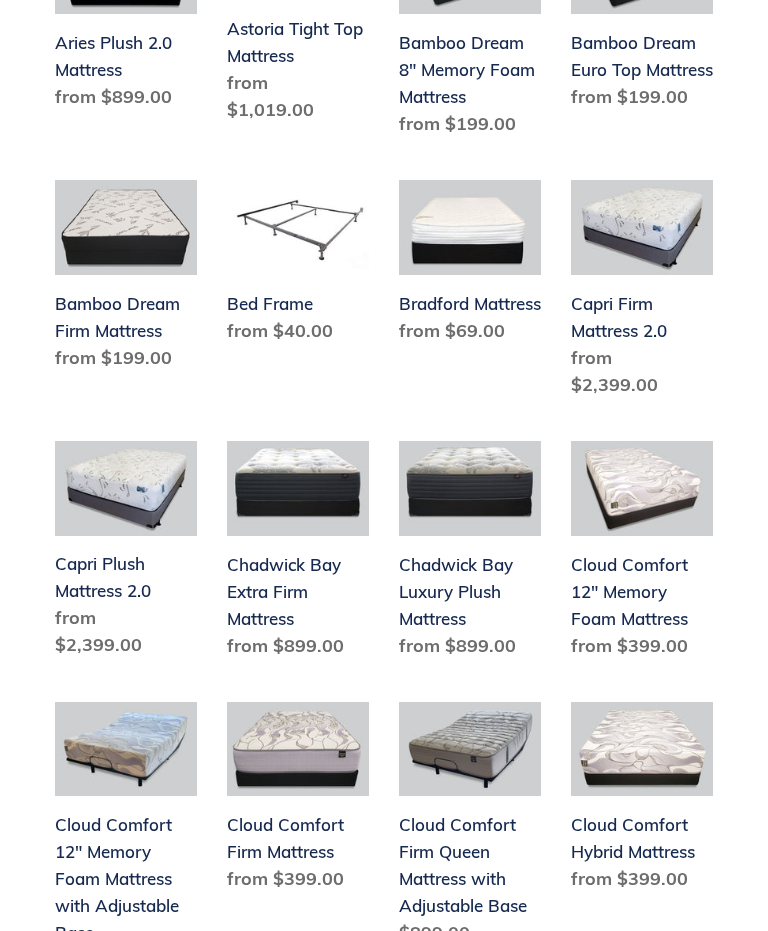 scroll, scrollTop: 902, scrollLeft: 0, axis: vertical 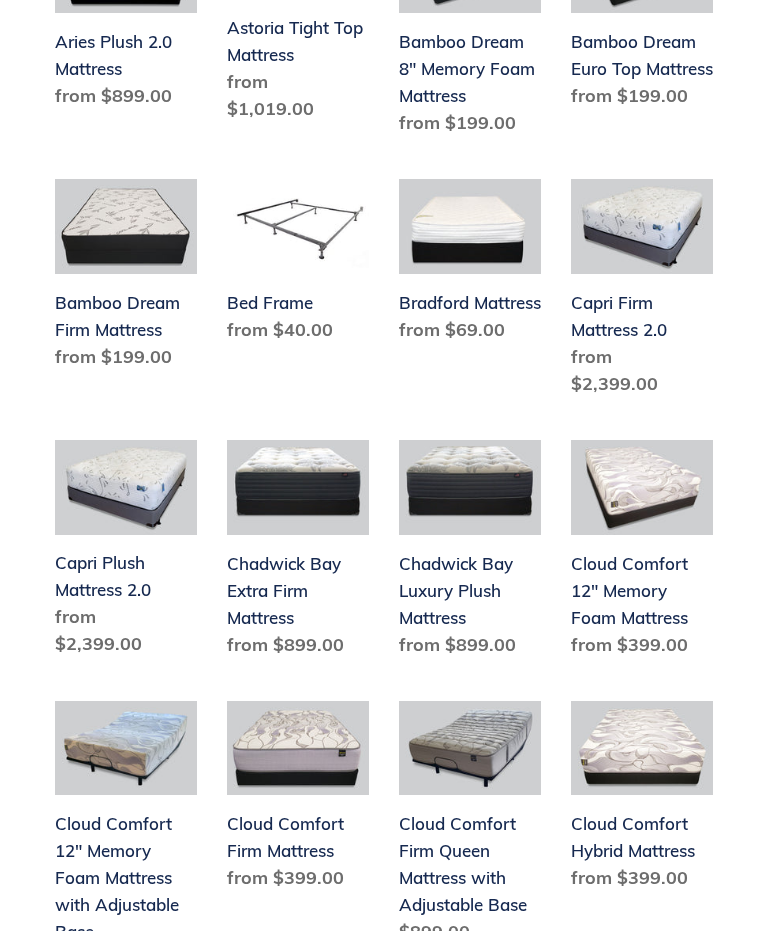 click on "Cloud Comfort 12" Memory Foam Mattress with Adjustable Base" at bounding box center (126, 841) 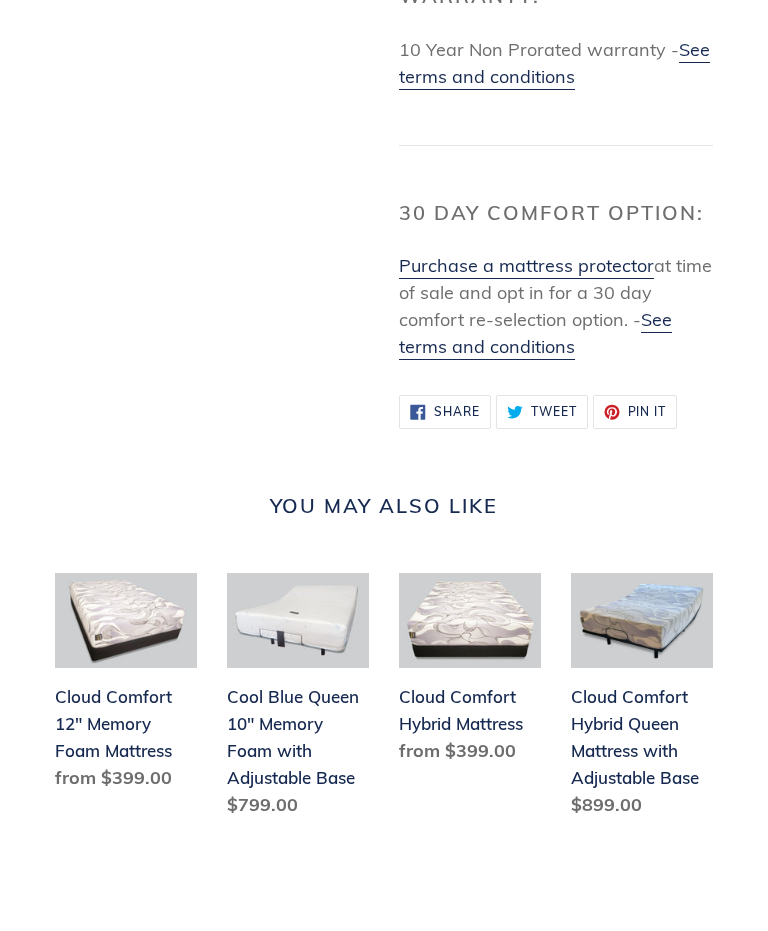 scroll, scrollTop: 1869, scrollLeft: 0, axis: vertical 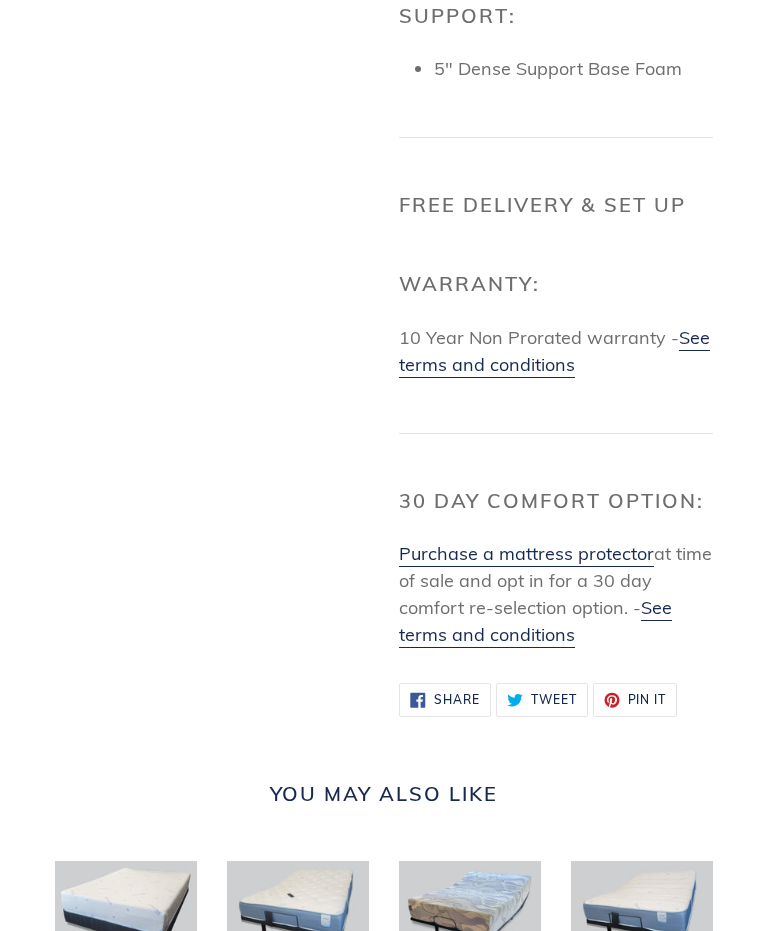 click on "See terms and conditions" at bounding box center [554, 353] 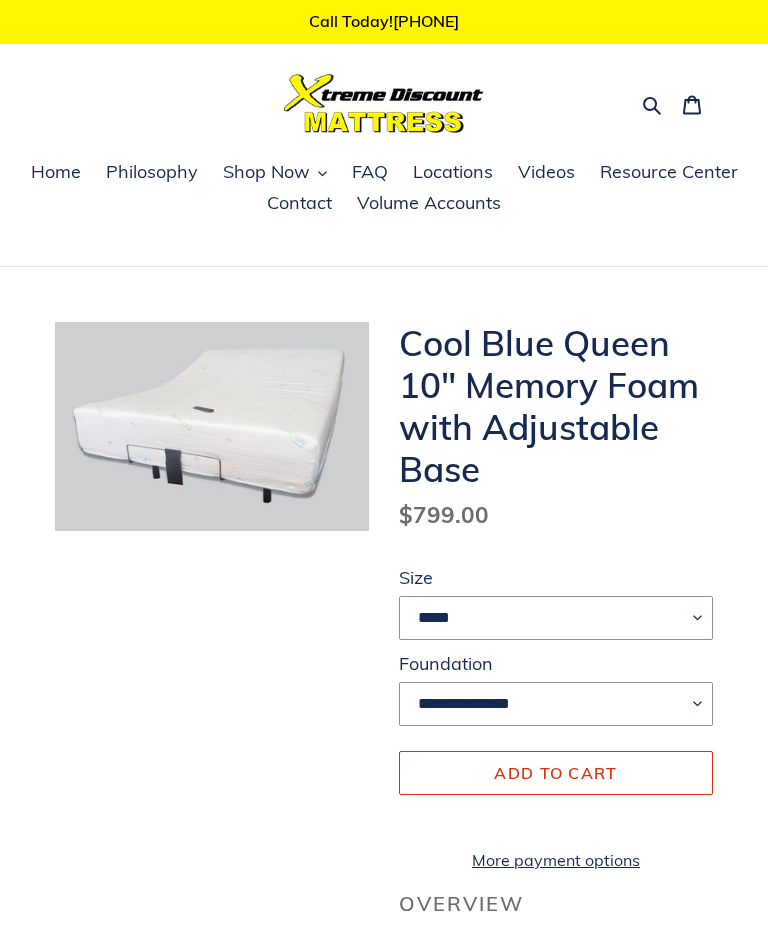 scroll, scrollTop: 0, scrollLeft: 0, axis: both 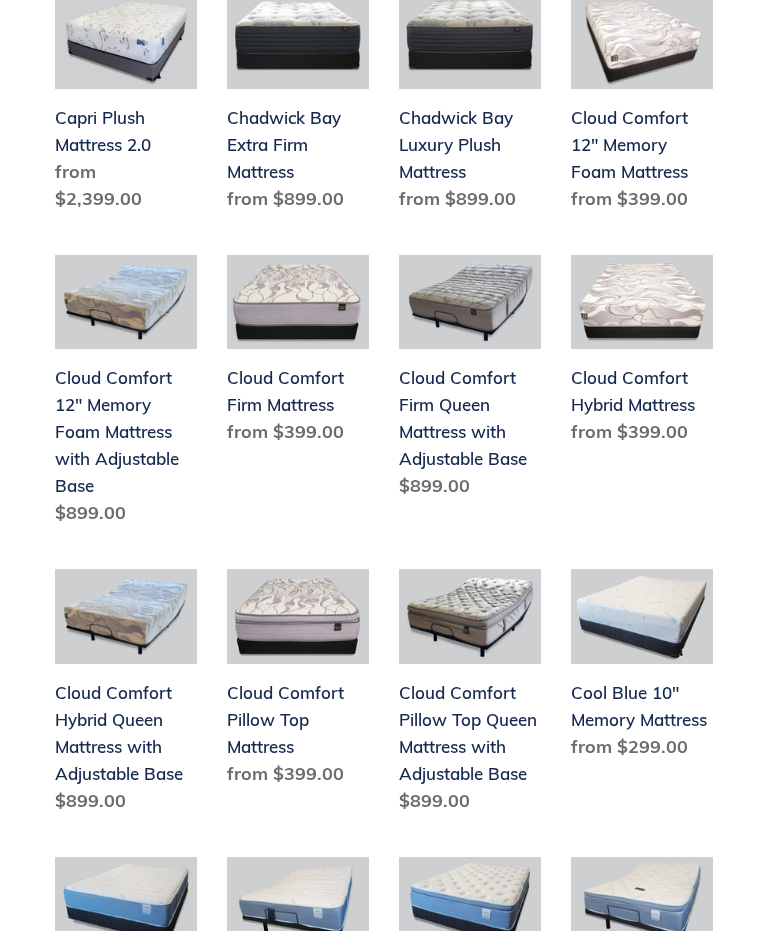 click on "Cloud Comfort Hybrid Queen Mattress with Adjustable Base" at bounding box center [126, 695] 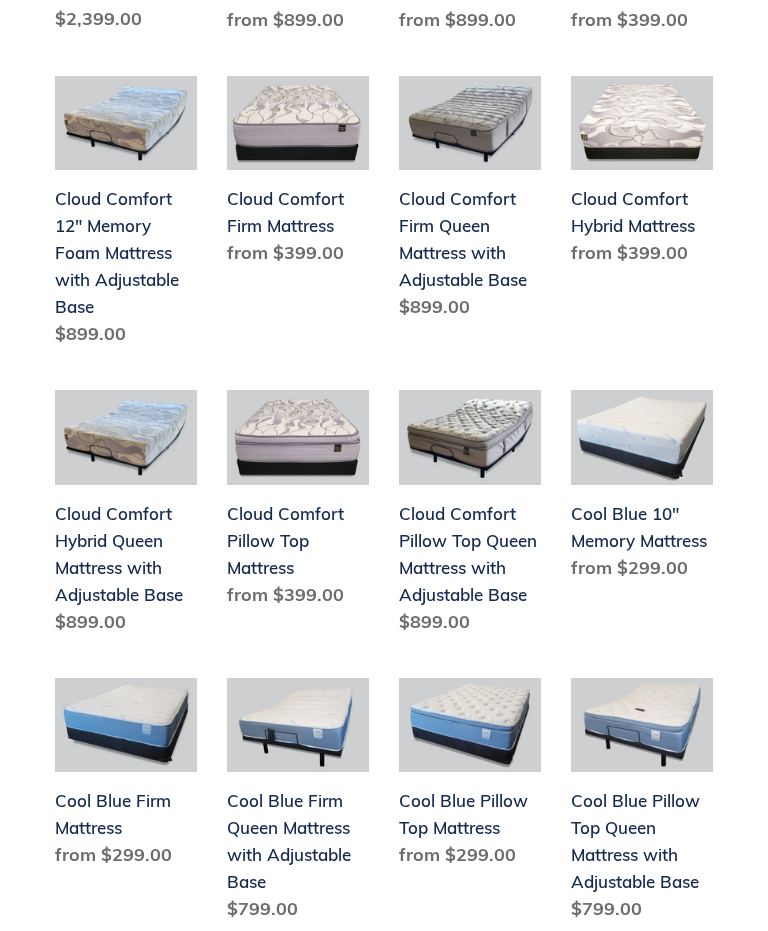 scroll, scrollTop: 1527, scrollLeft: 0, axis: vertical 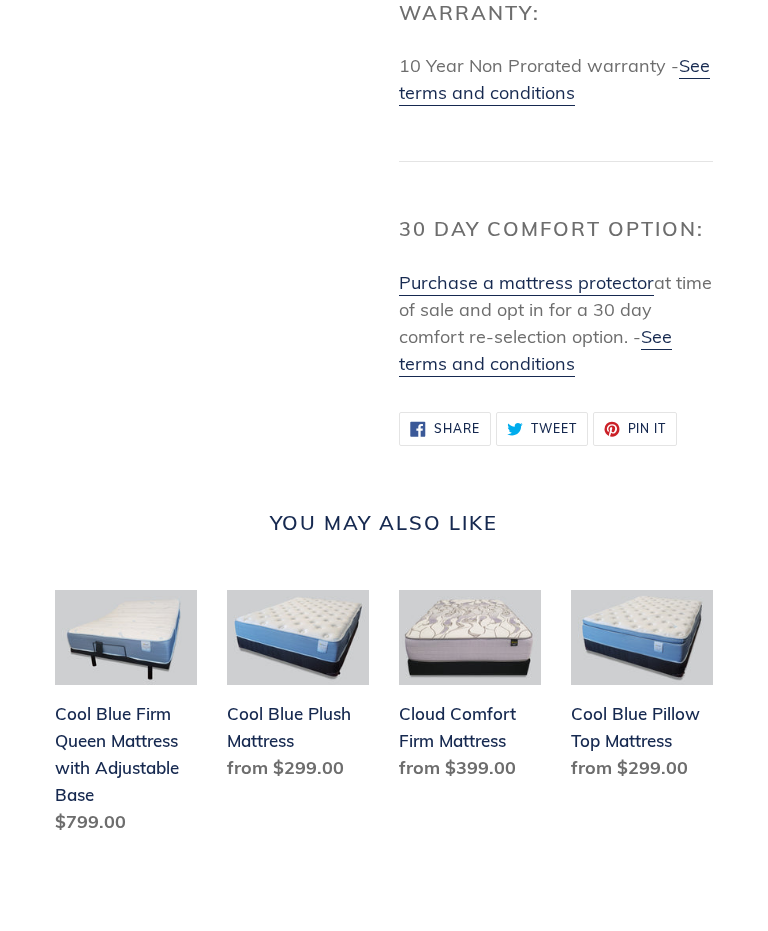 click on "Cool Blue Pillow Top Mattress" at bounding box center [642, 689] 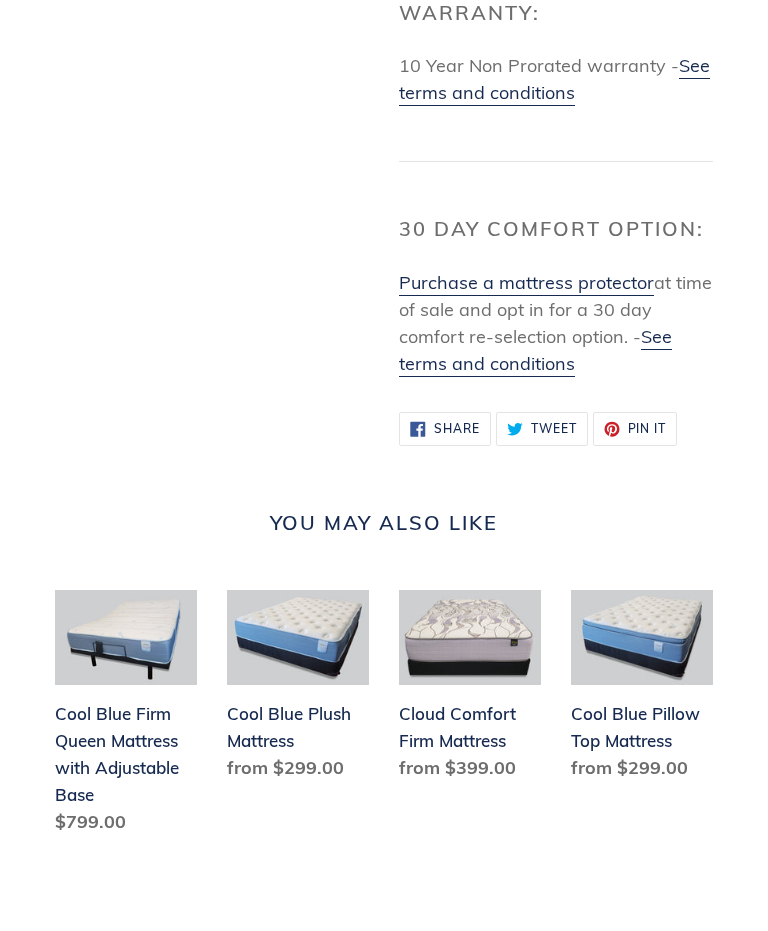 scroll, scrollTop: 269, scrollLeft: 0, axis: vertical 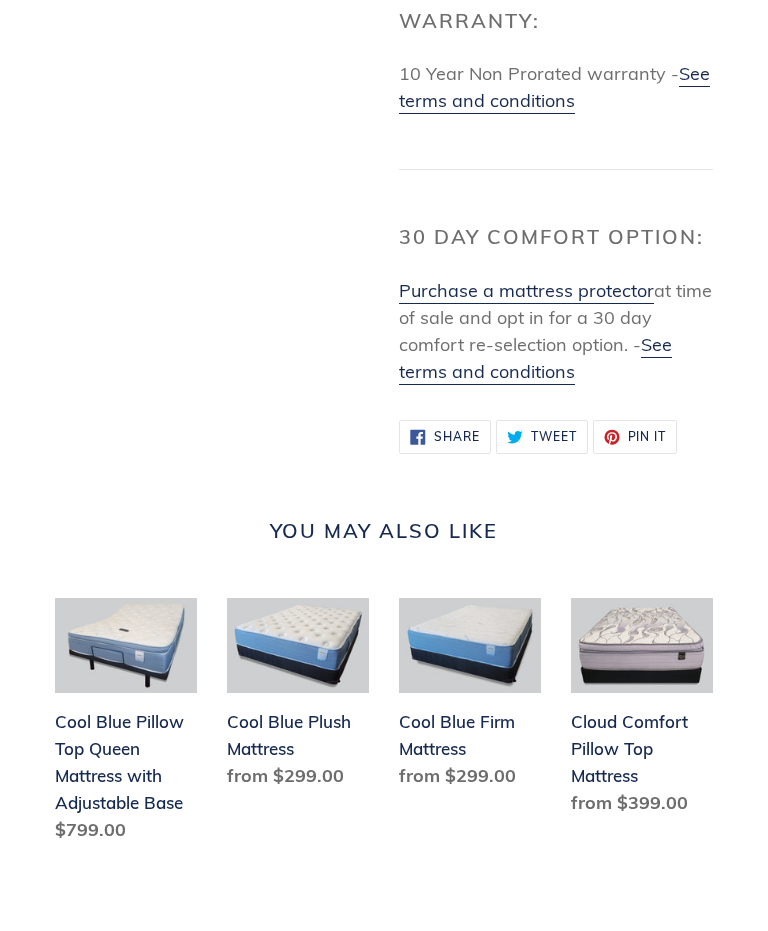 click on "Cool Blue Pillow Top Queen Mattress with Adjustable Base" at bounding box center [126, 724] 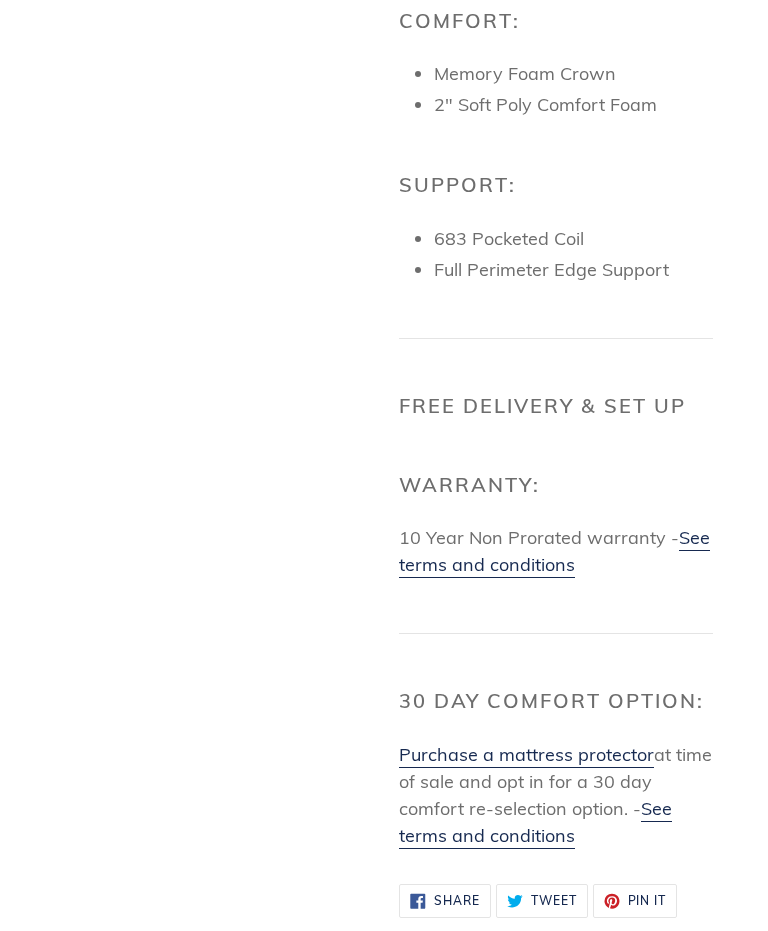 scroll, scrollTop: 1759, scrollLeft: 0, axis: vertical 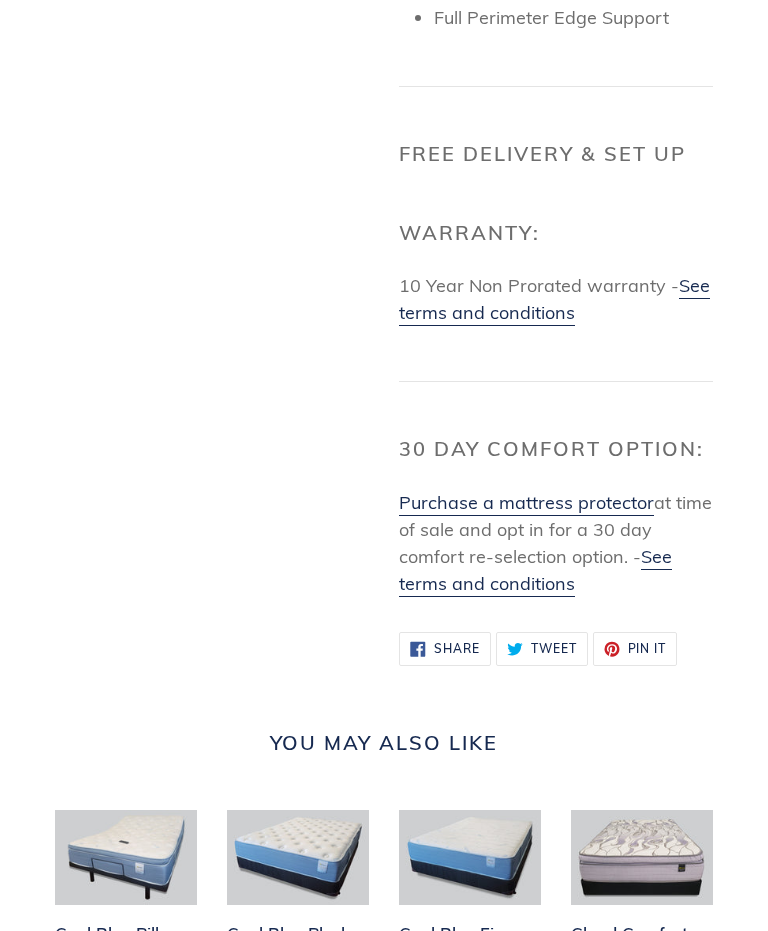 click on "You may also like
Cool Blue Pillow Top Queen Mattress with Adjustable Base
Cool Blue Pillow Top Queen Mattress with Adjustable Base
Regular price
$799.00
Sale price
$799.00
Regular price
Unit price
/ per
Sale
Sold out
Cool Blue Plush Mattress
Cool Blue Plush Mattress
Regular price
from $299.00
Sale price
from $299.00
Regular price" at bounding box center (384, 898) 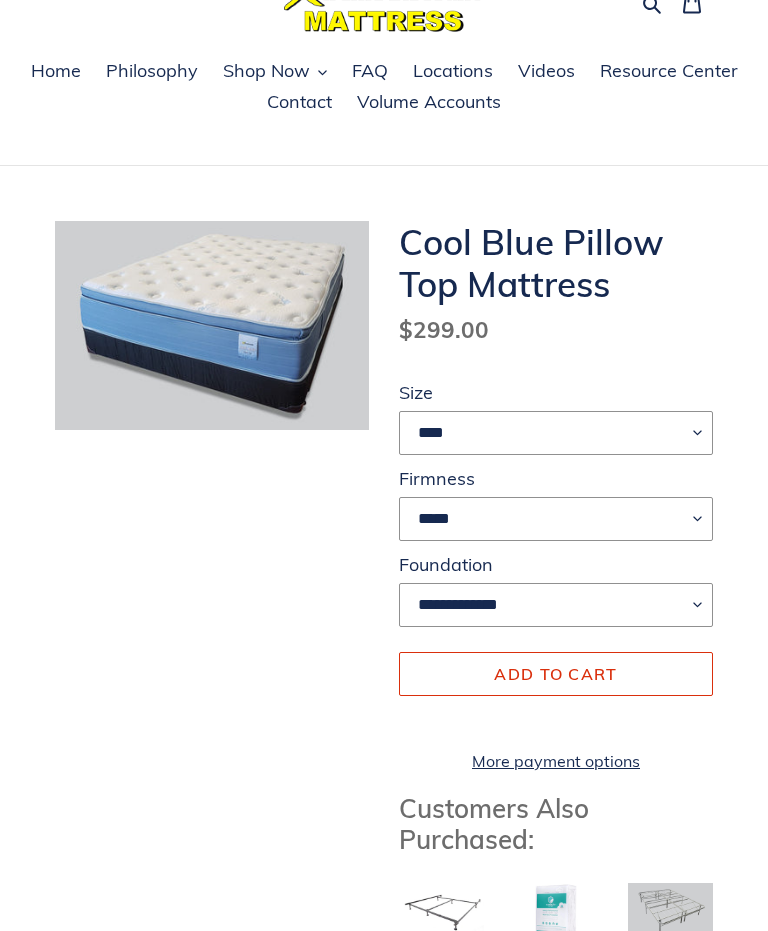 scroll, scrollTop: 0, scrollLeft: 0, axis: both 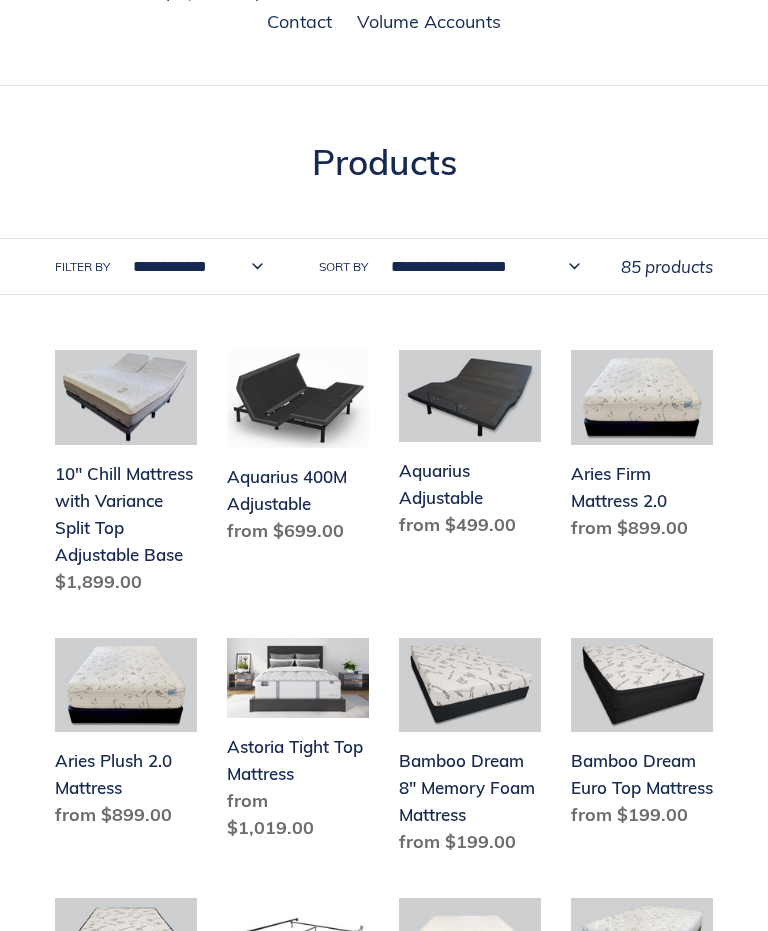 click on "Aquarius 400M Adjustable" at bounding box center (298, 451) 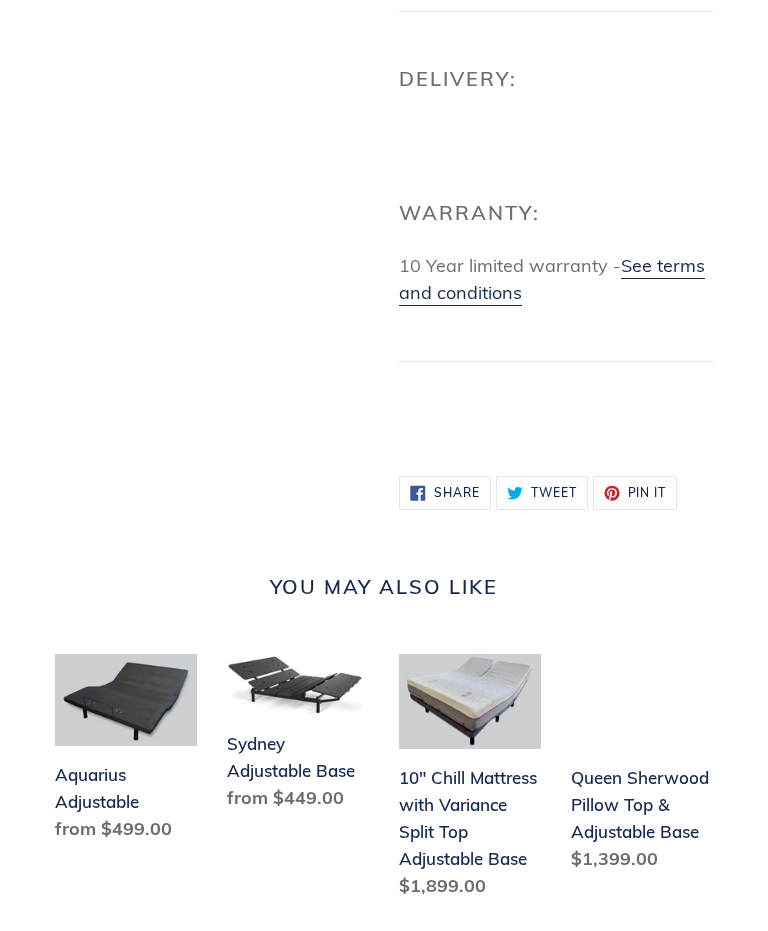 scroll, scrollTop: 1539, scrollLeft: 0, axis: vertical 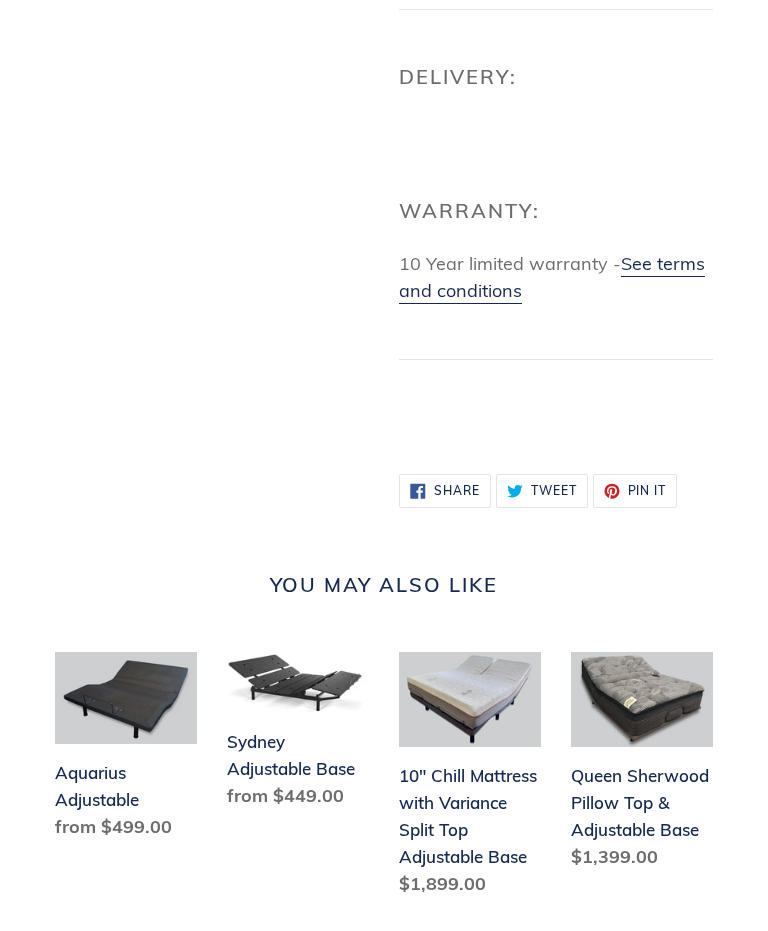 click on "Sydney Adjustable Base" at bounding box center (298, 734) 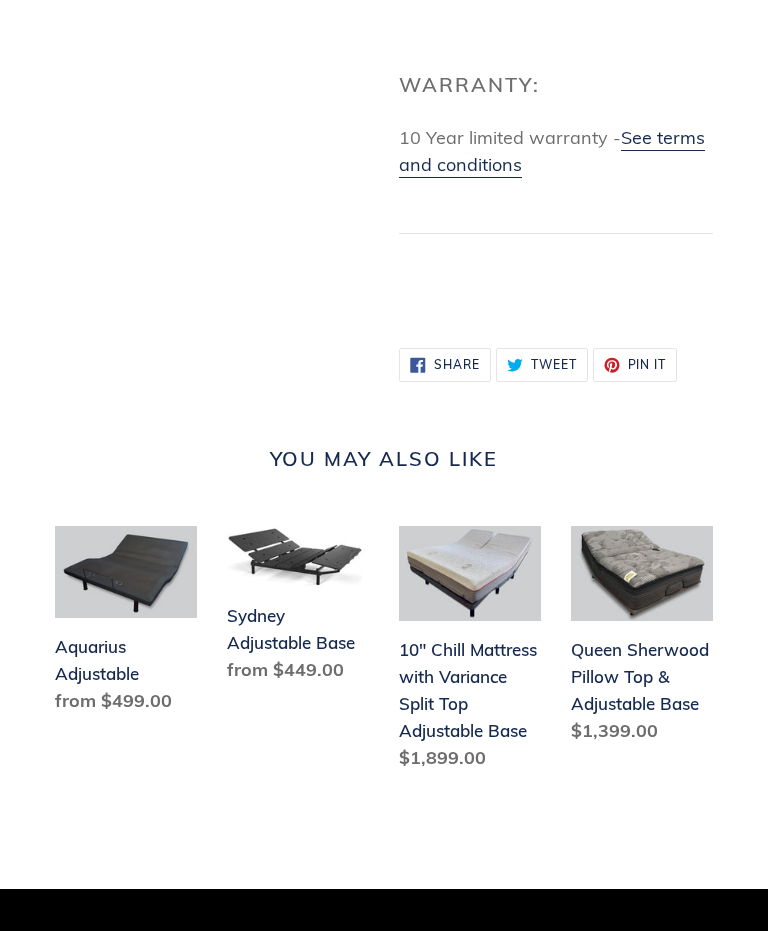 scroll, scrollTop: 1665, scrollLeft: 0, axis: vertical 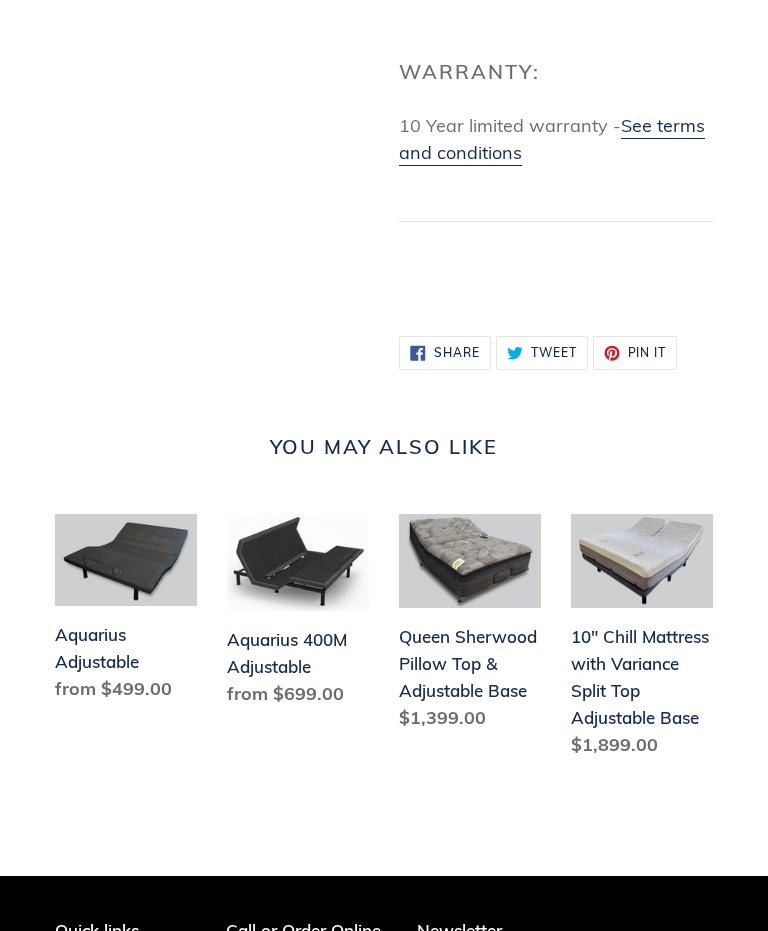 click on "Aquarius 400M Adjustable" at bounding box center (298, 615) 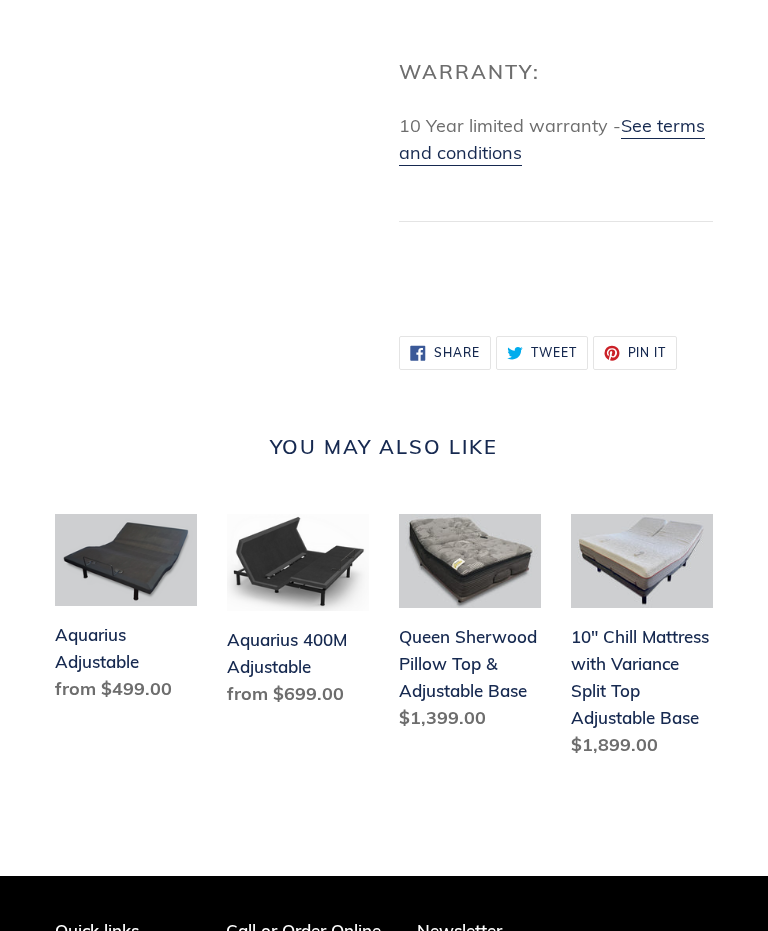 scroll, scrollTop: 269, scrollLeft: 0, axis: vertical 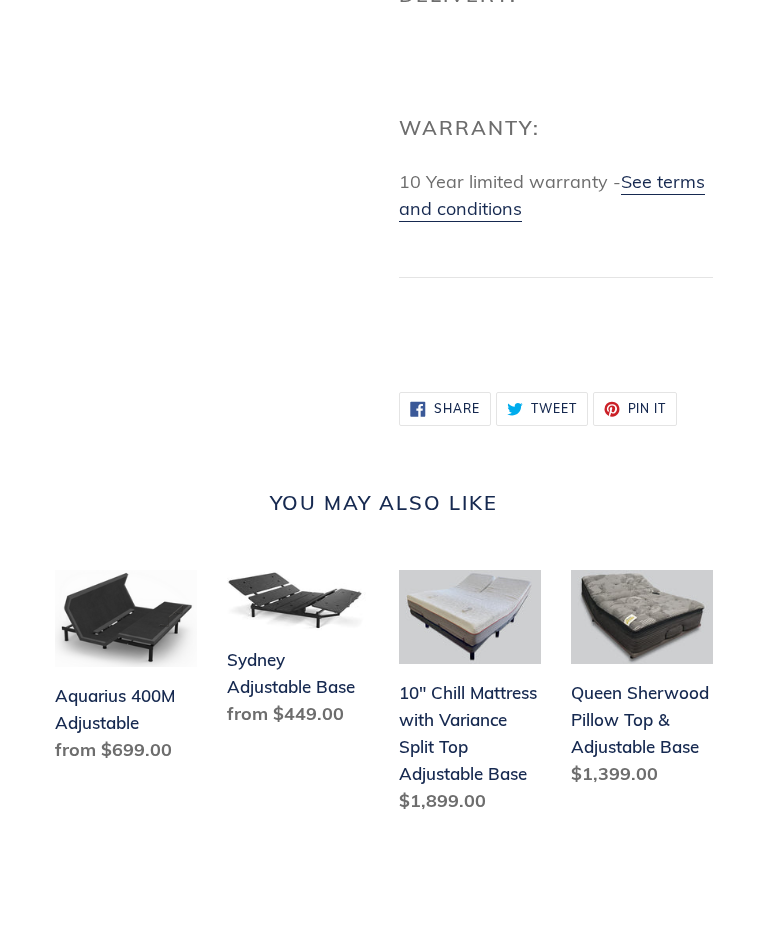 click on "Aquarius 400M Adjustable" at bounding box center (126, 671) 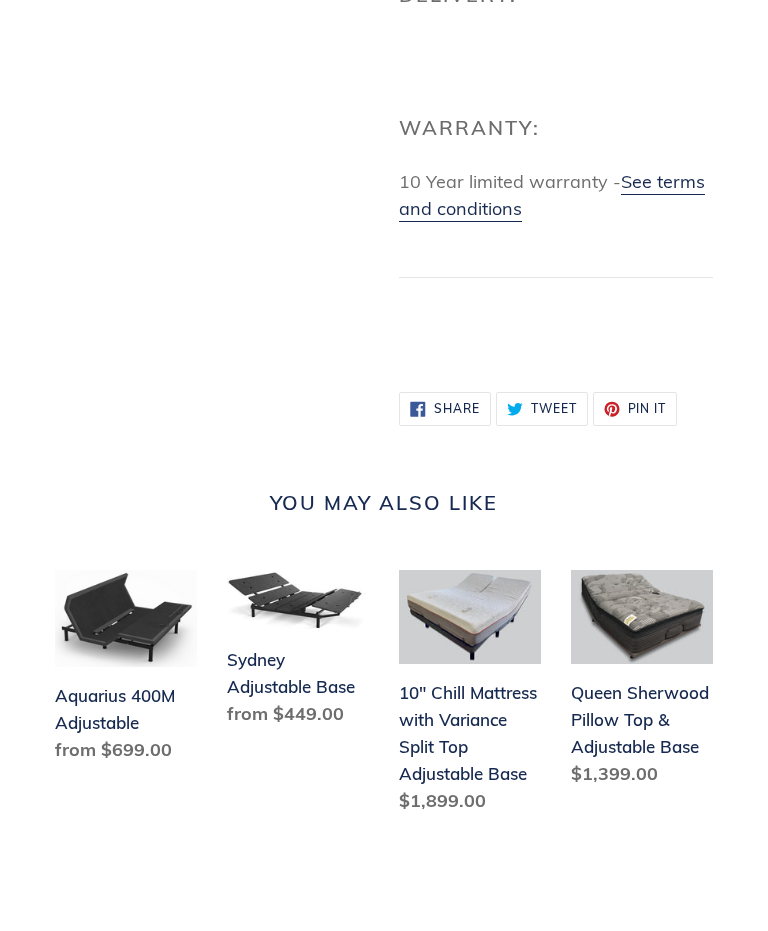 click on "Aquarius 400M Adjustable" at bounding box center (126, 671) 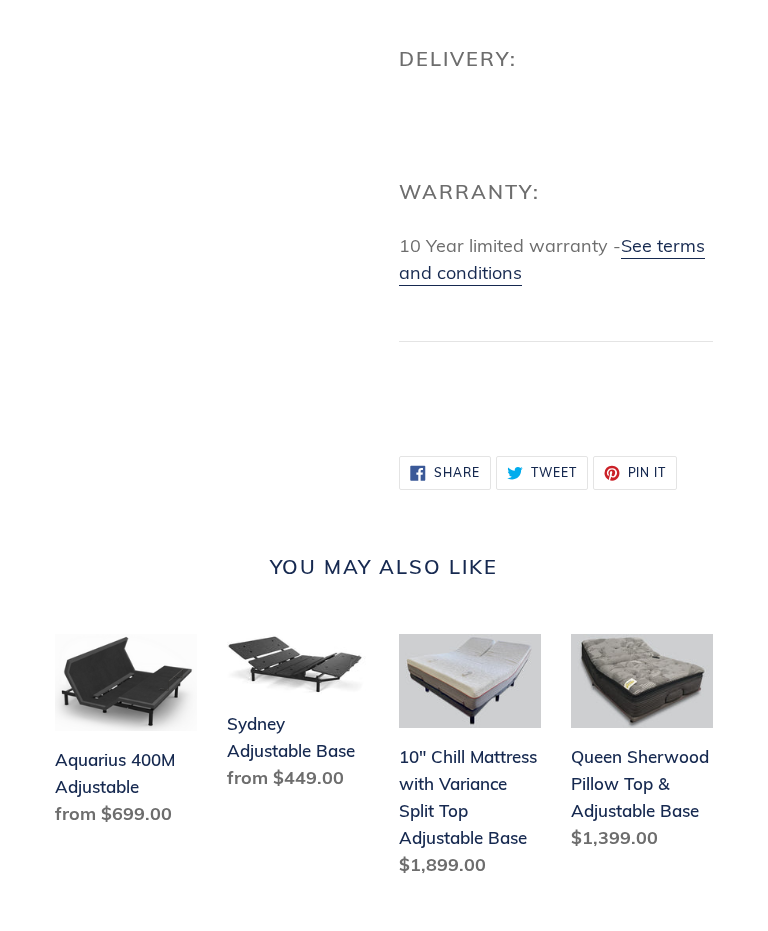 scroll, scrollTop: 1332, scrollLeft: 0, axis: vertical 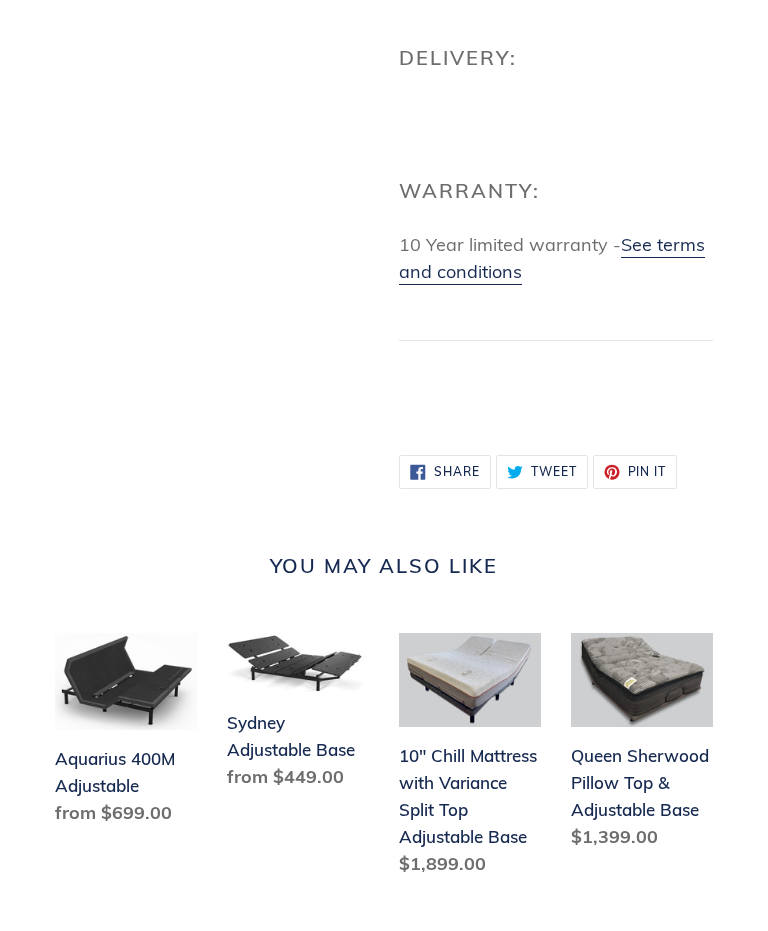 click on "Aquarius 400M Adjustable" at bounding box center (126, 734) 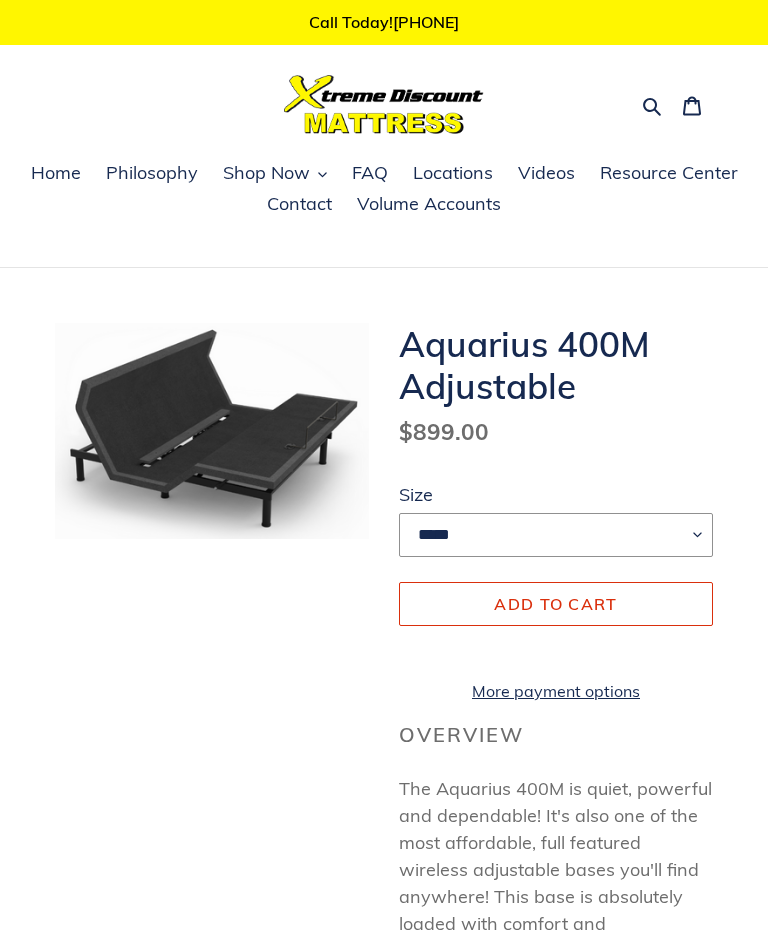scroll, scrollTop: 0, scrollLeft: 0, axis: both 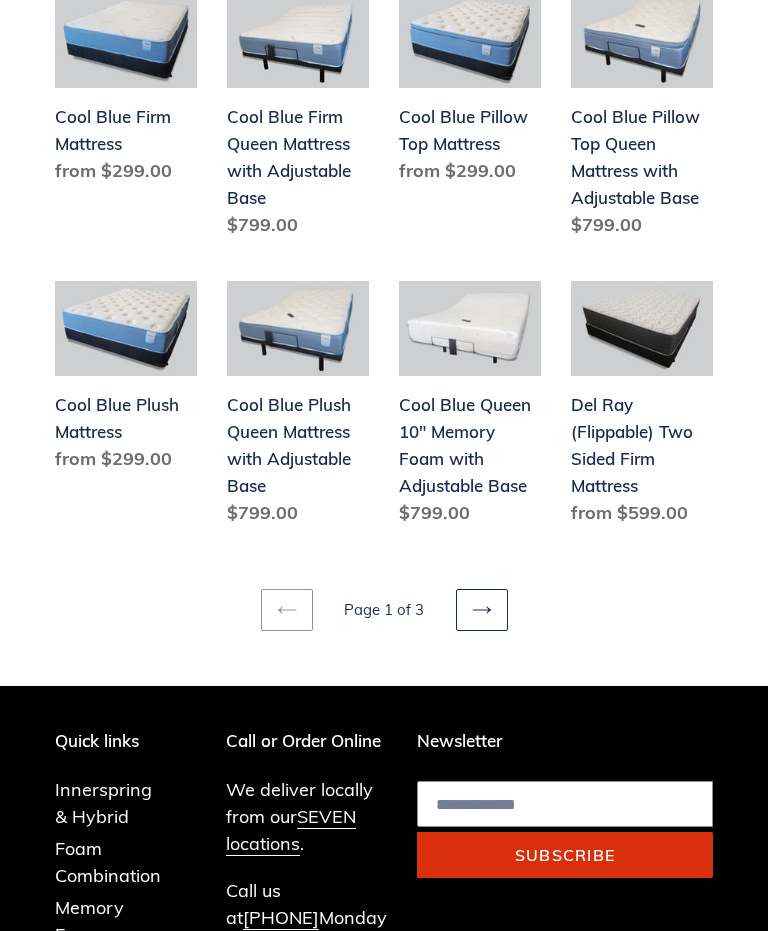 click on "Next page" at bounding box center [482, 610] 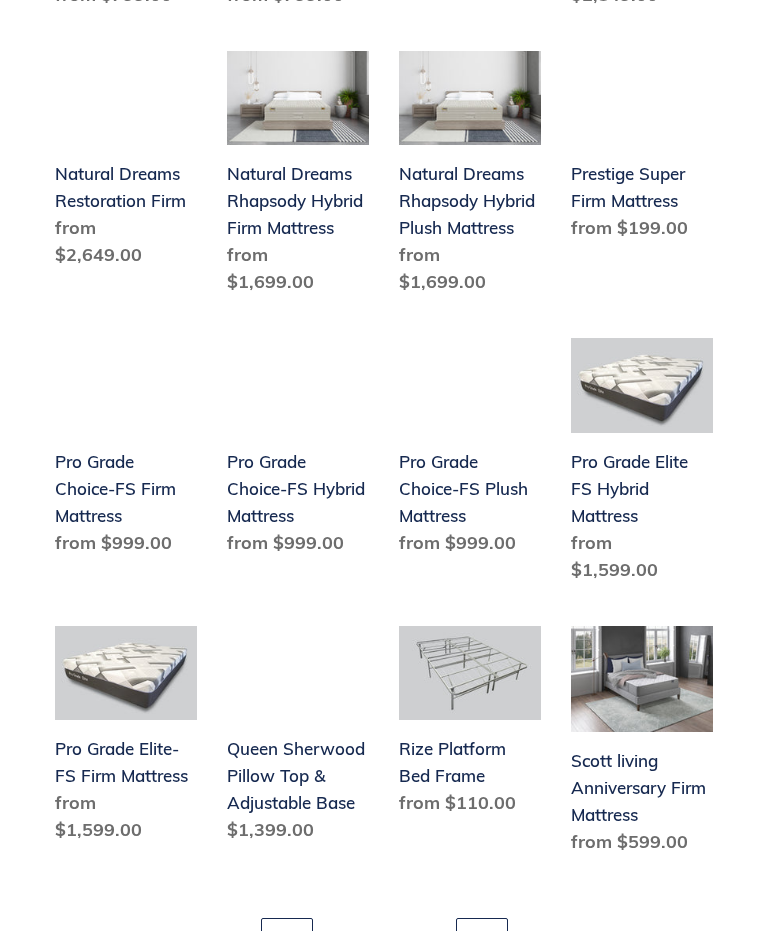 scroll, scrollTop: 1912, scrollLeft: 0, axis: vertical 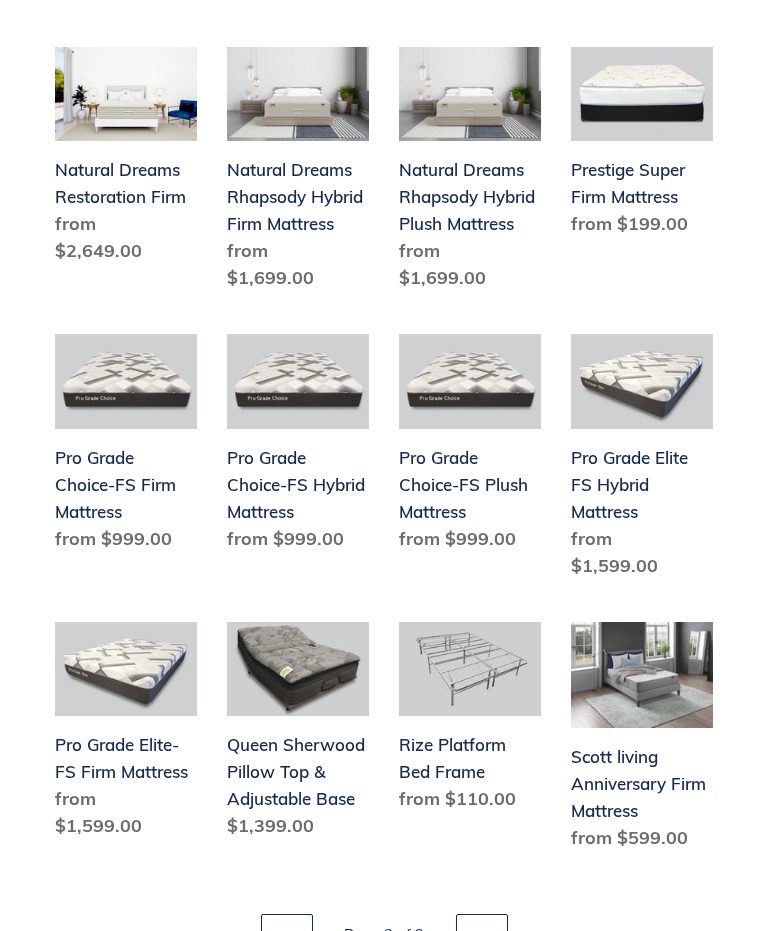 click on "Next page" at bounding box center [482, 935] 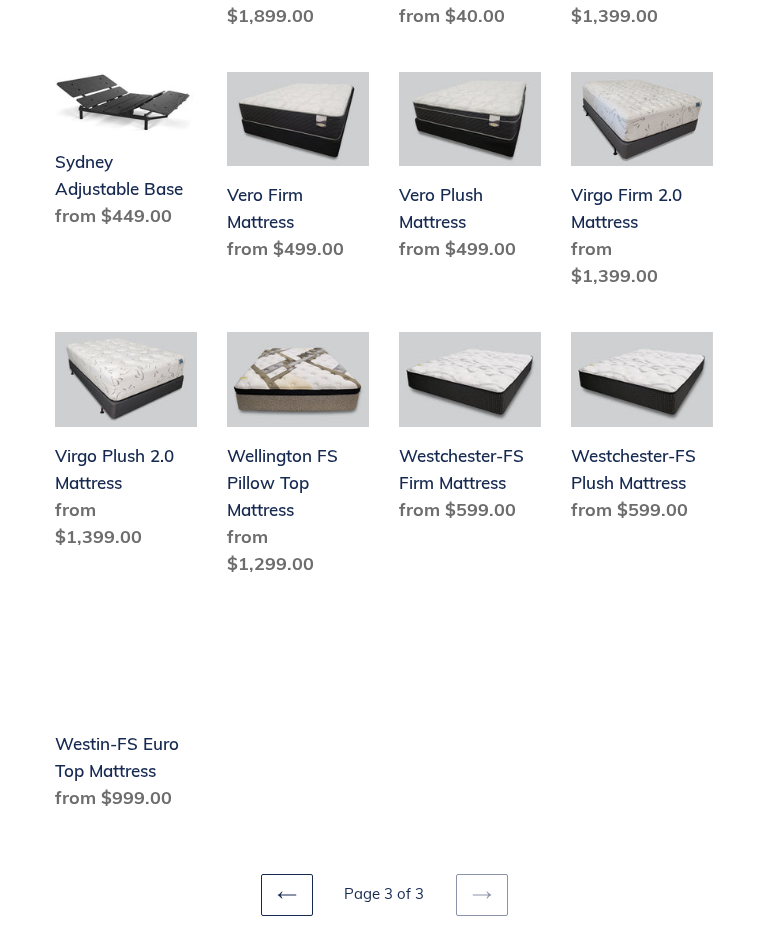 scroll, scrollTop: 1348, scrollLeft: 0, axis: vertical 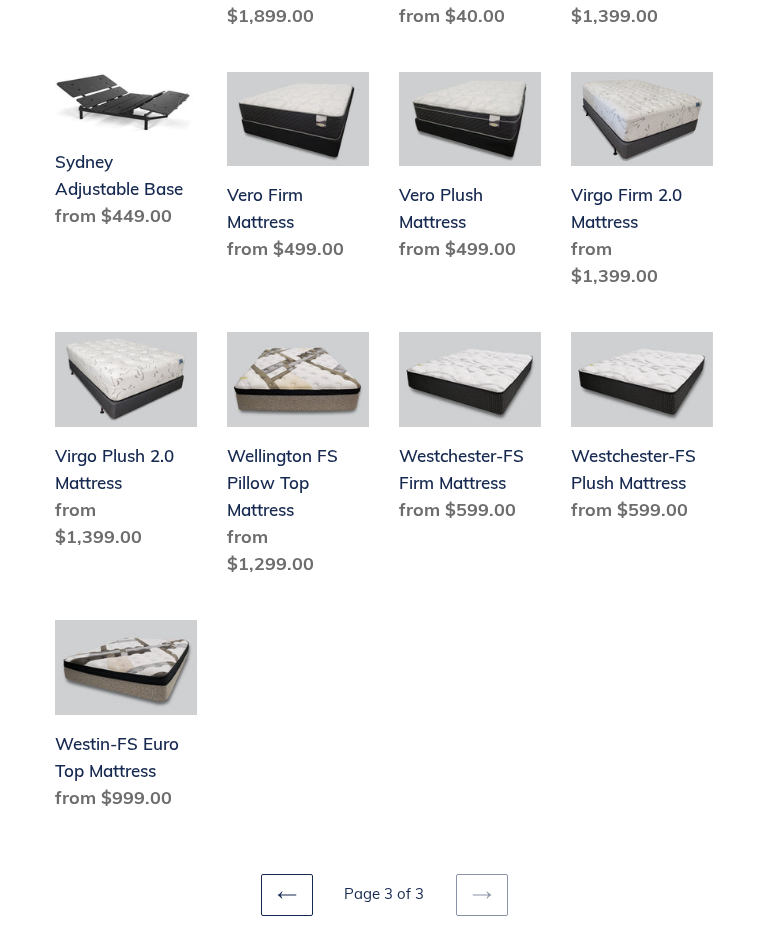 click on "Westin-FS Euro Top Mattress" at bounding box center [126, 719] 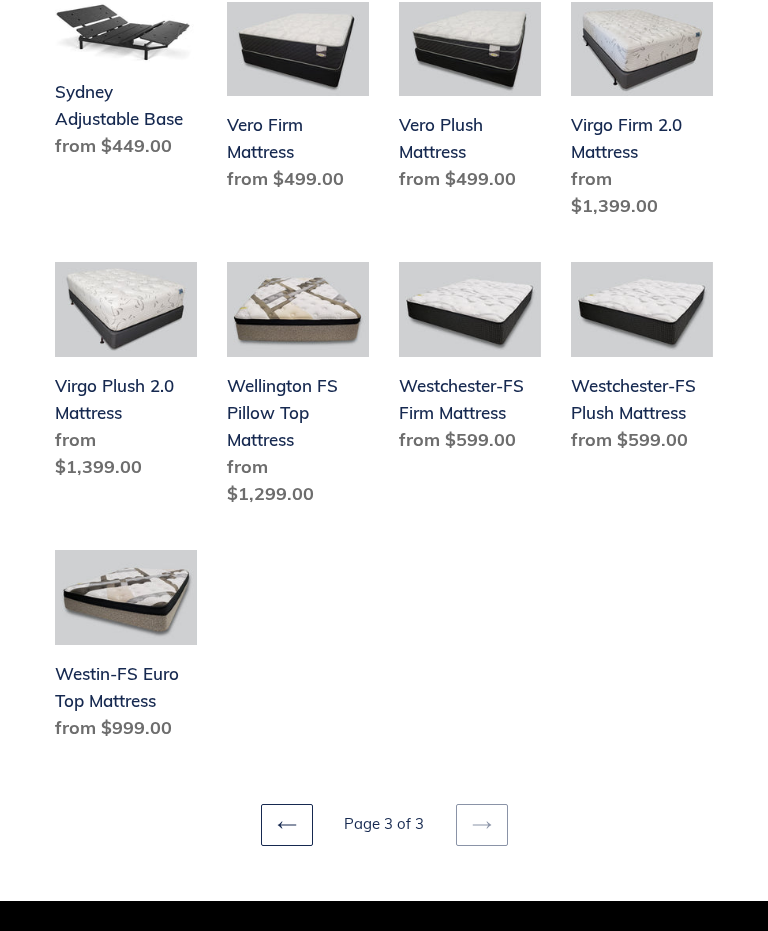 scroll, scrollTop: 1419, scrollLeft: 0, axis: vertical 